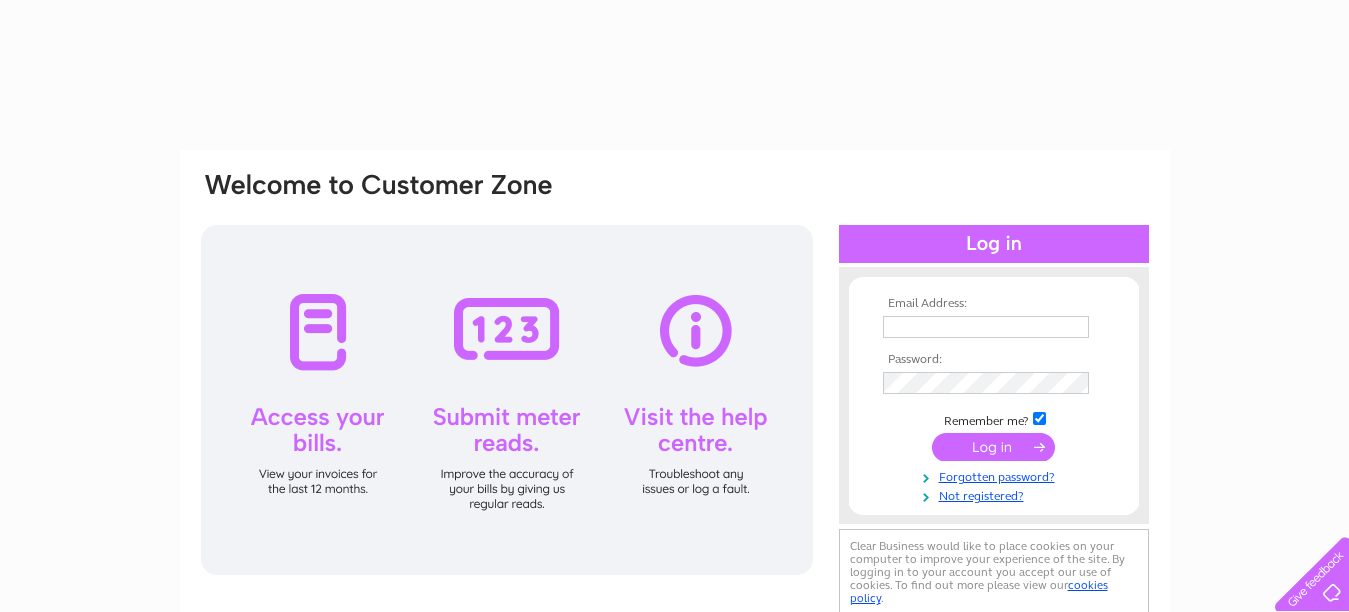 scroll, scrollTop: 0, scrollLeft: 0, axis: both 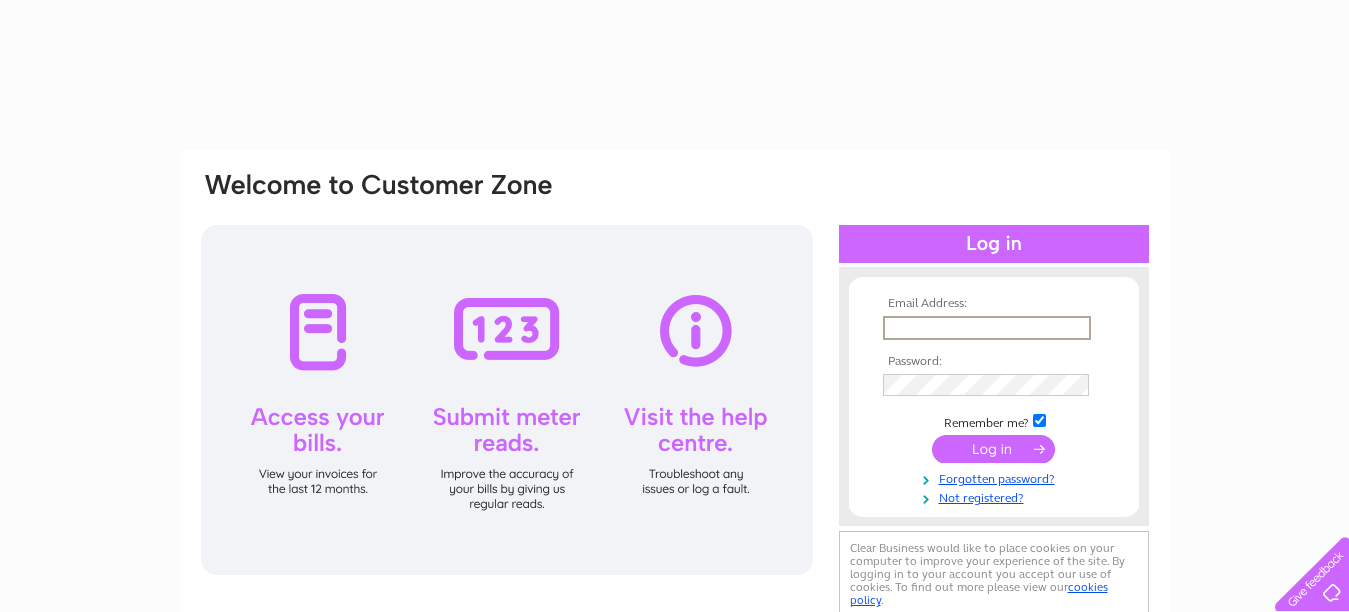 click at bounding box center (987, 328) 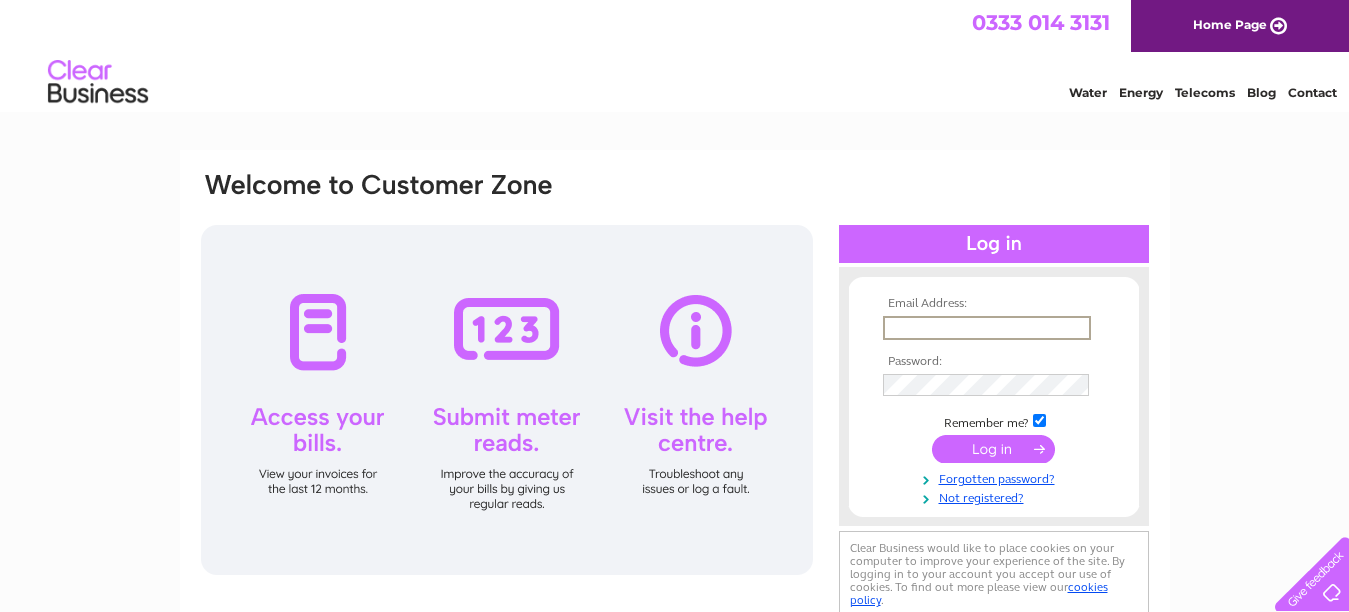 scroll, scrollTop: 0, scrollLeft: 0, axis: both 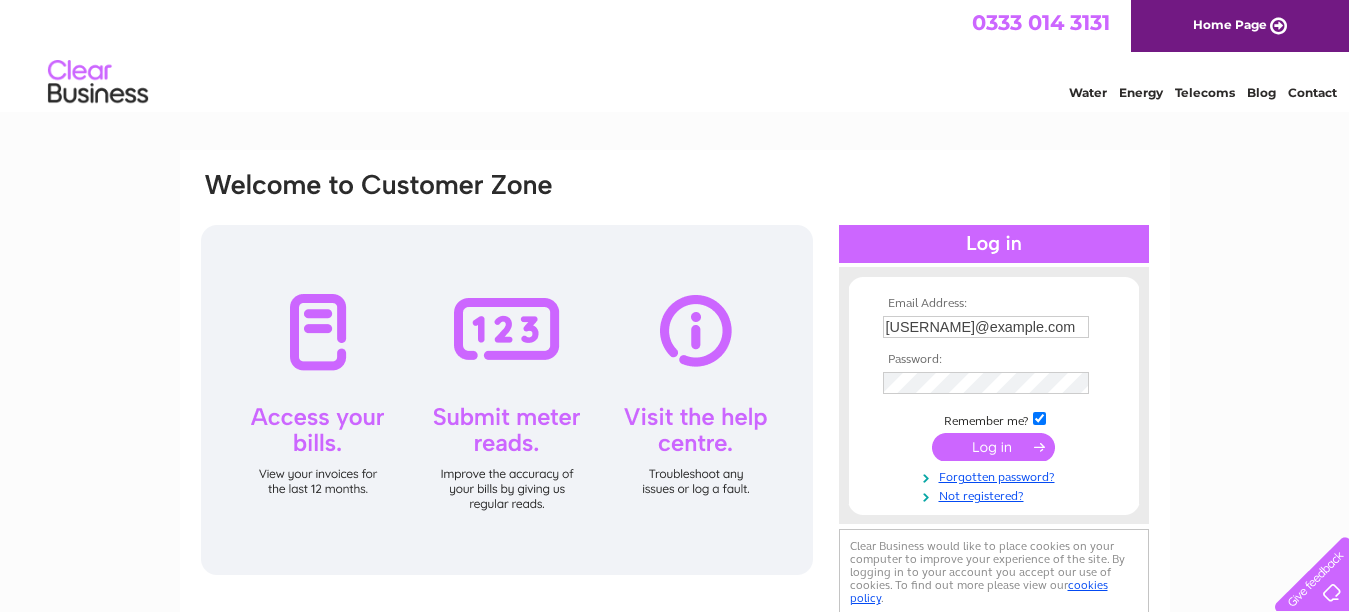 click at bounding box center (993, 447) 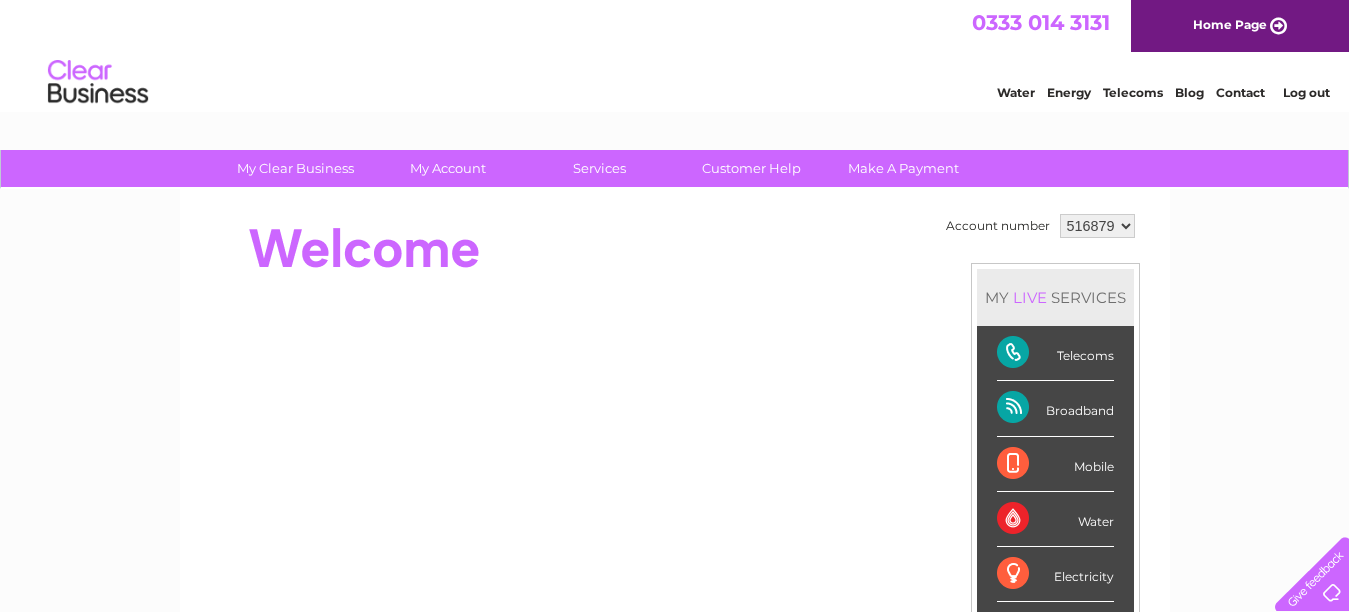 scroll, scrollTop: 0, scrollLeft: 0, axis: both 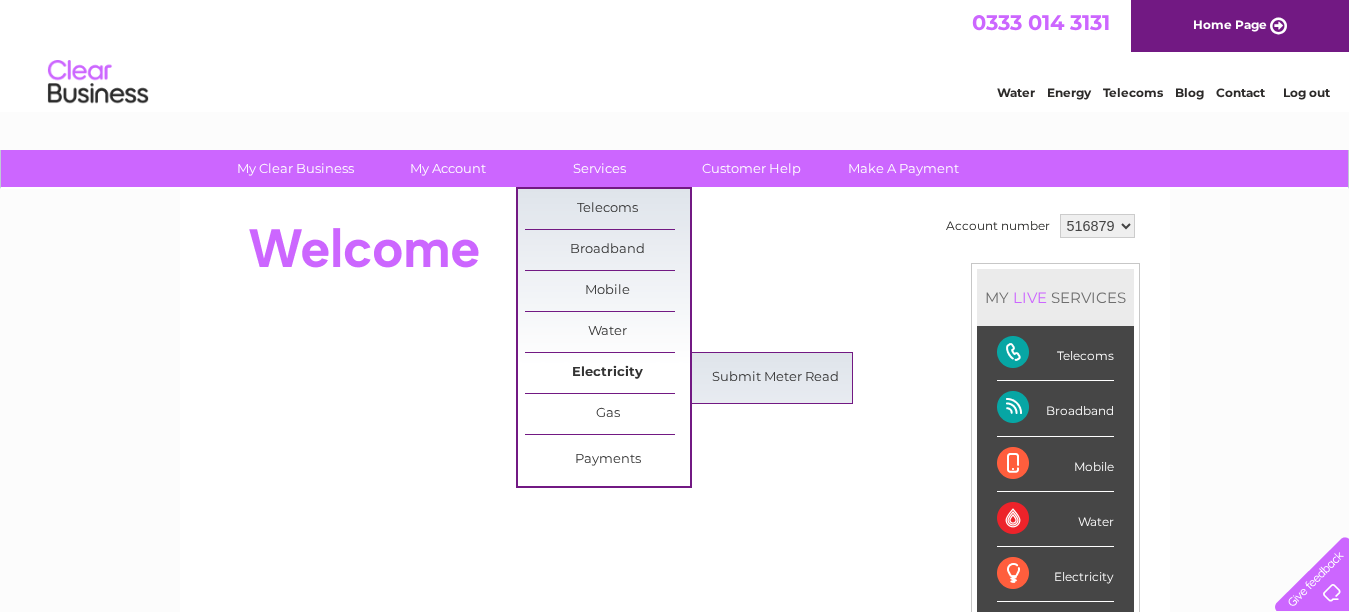 click on "Electricity" at bounding box center [607, 373] 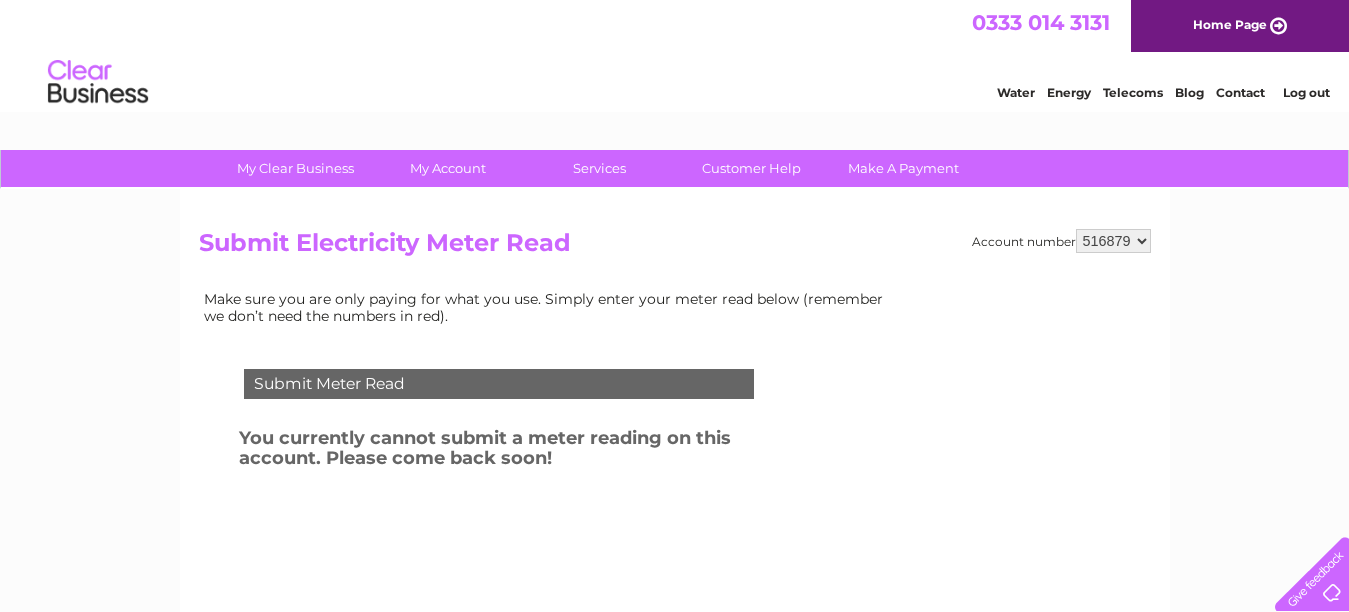 scroll, scrollTop: 0, scrollLeft: 0, axis: both 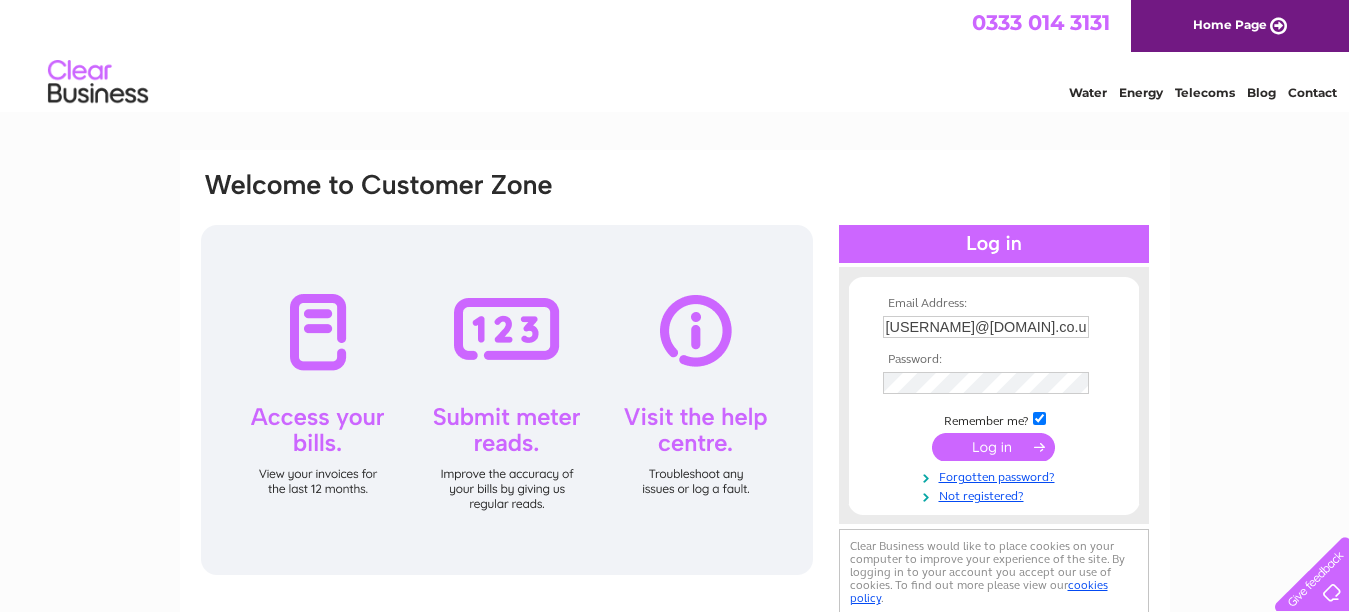 click at bounding box center (993, 447) 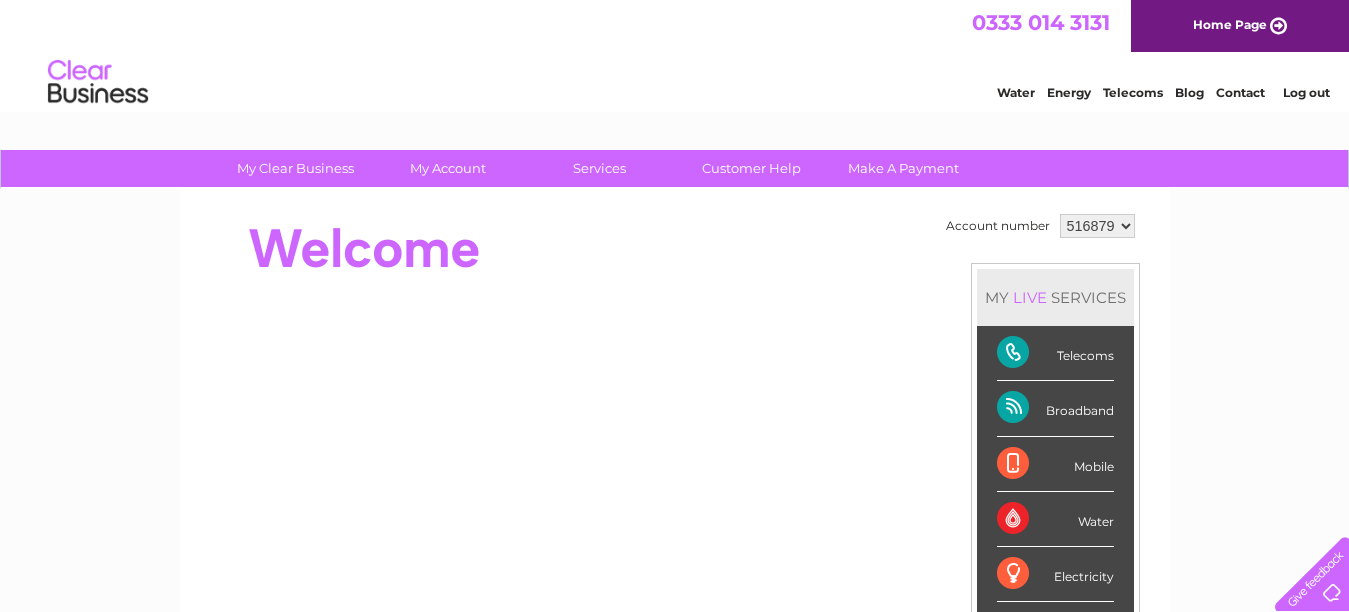 scroll, scrollTop: 0, scrollLeft: 0, axis: both 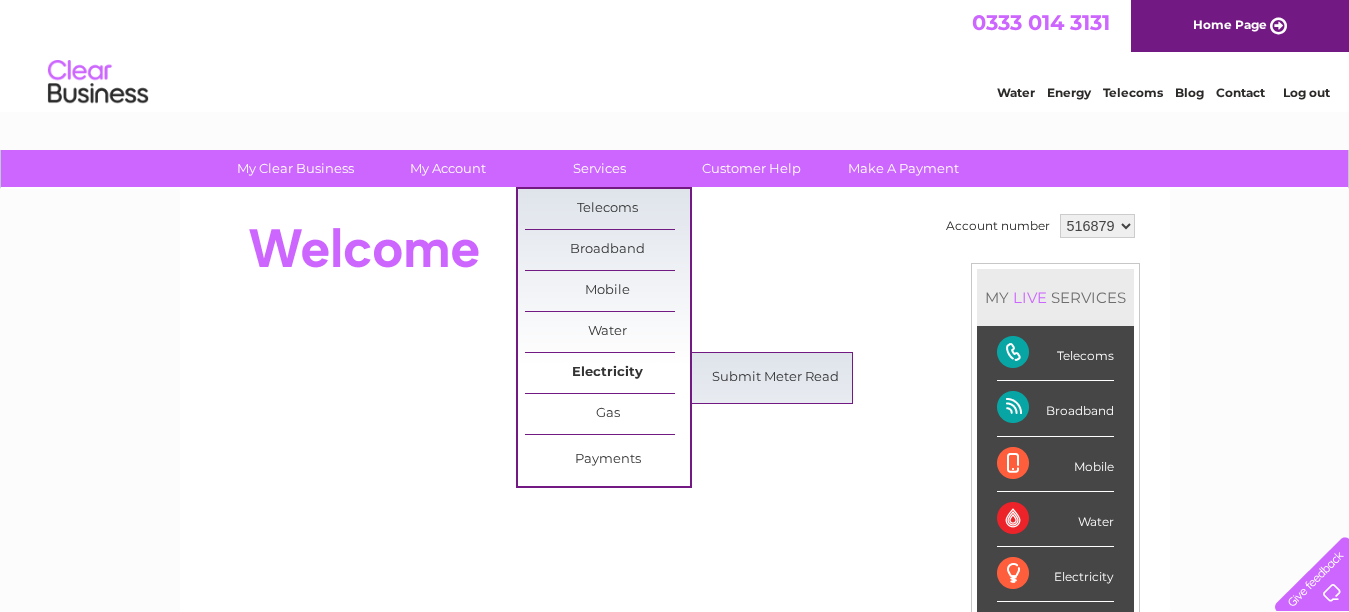 click on "Electricity" at bounding box center (607, 373) 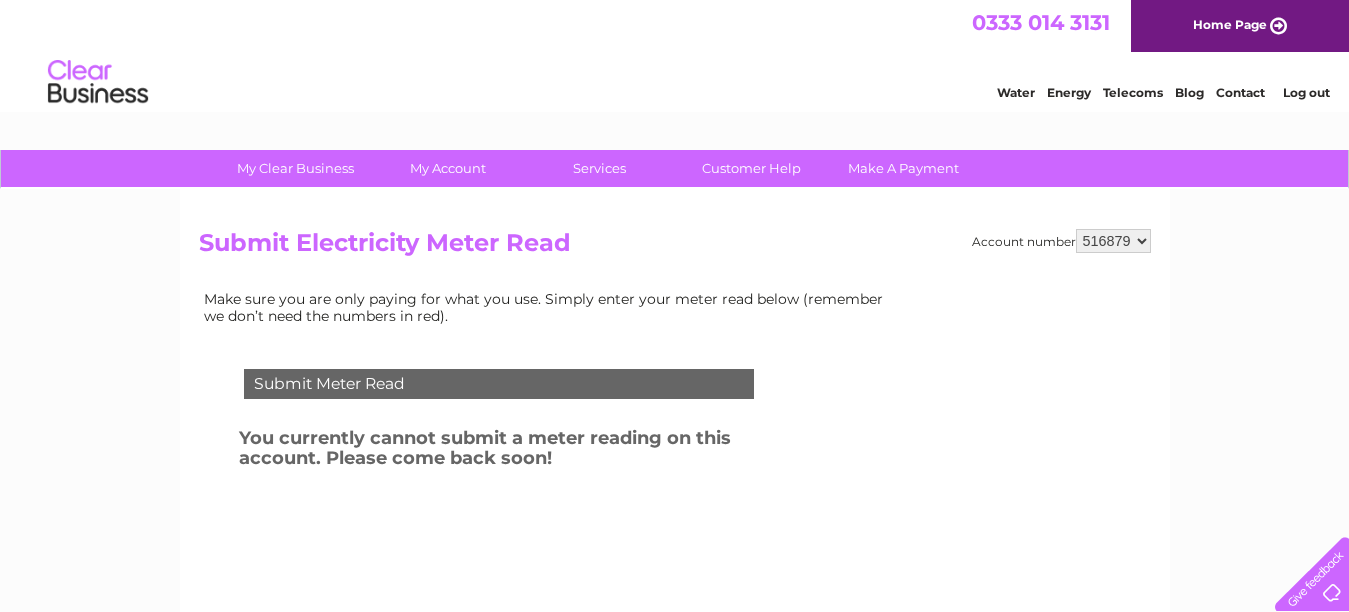 scroll, scrollTop: 0, scrollLeft: 0, axis: both 